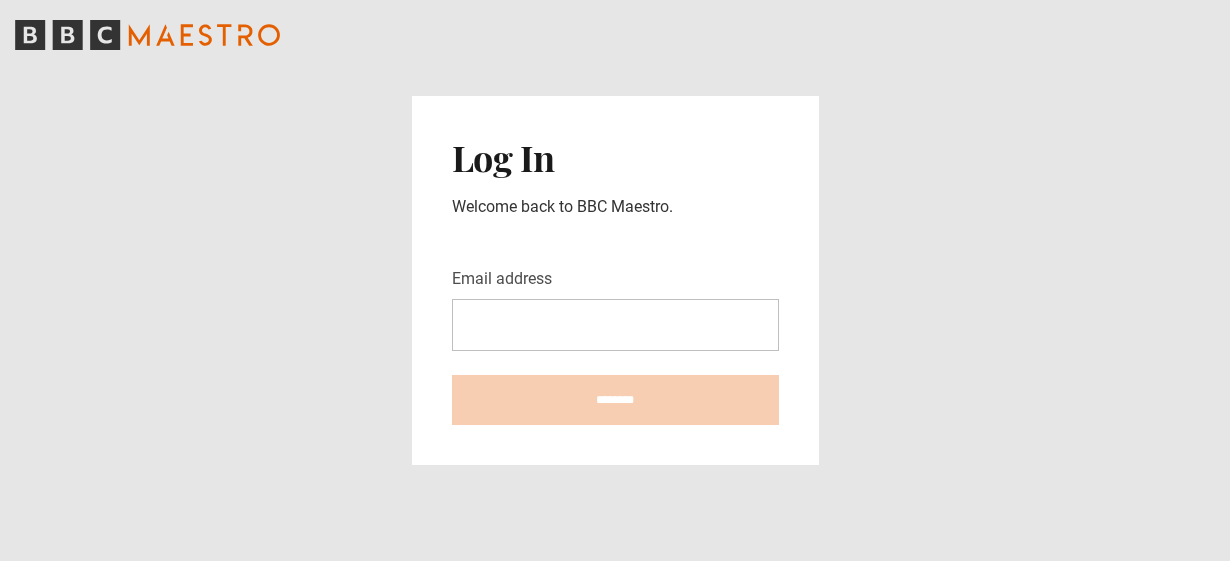 scroll, scrollTop: 0, scrollLeft: 0, axis: both 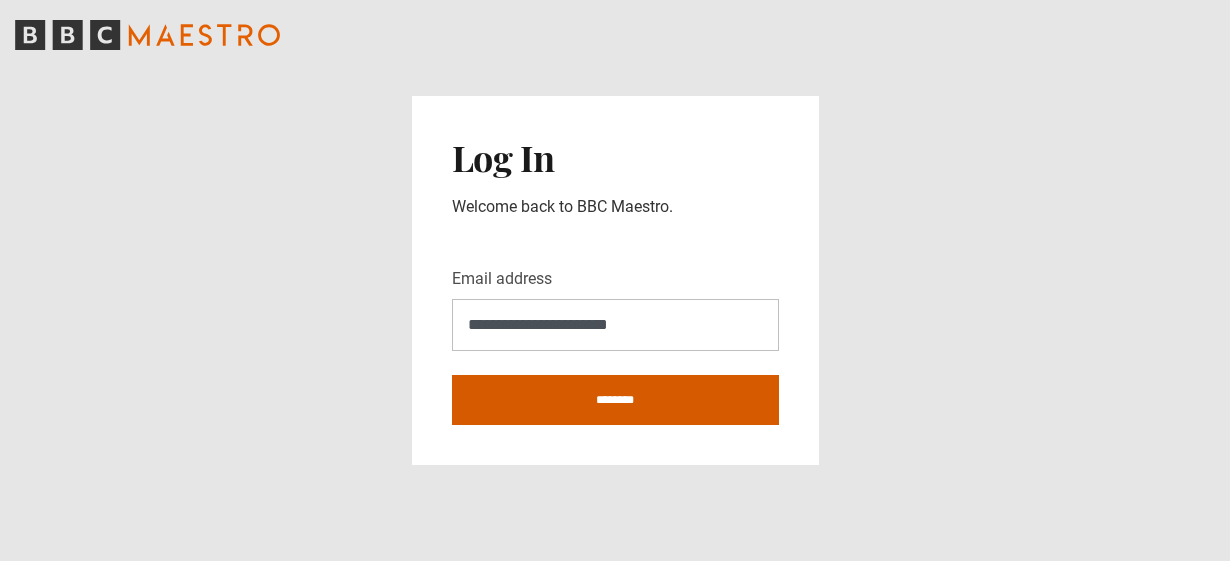 click on "********" at bounding box center (615, 400) 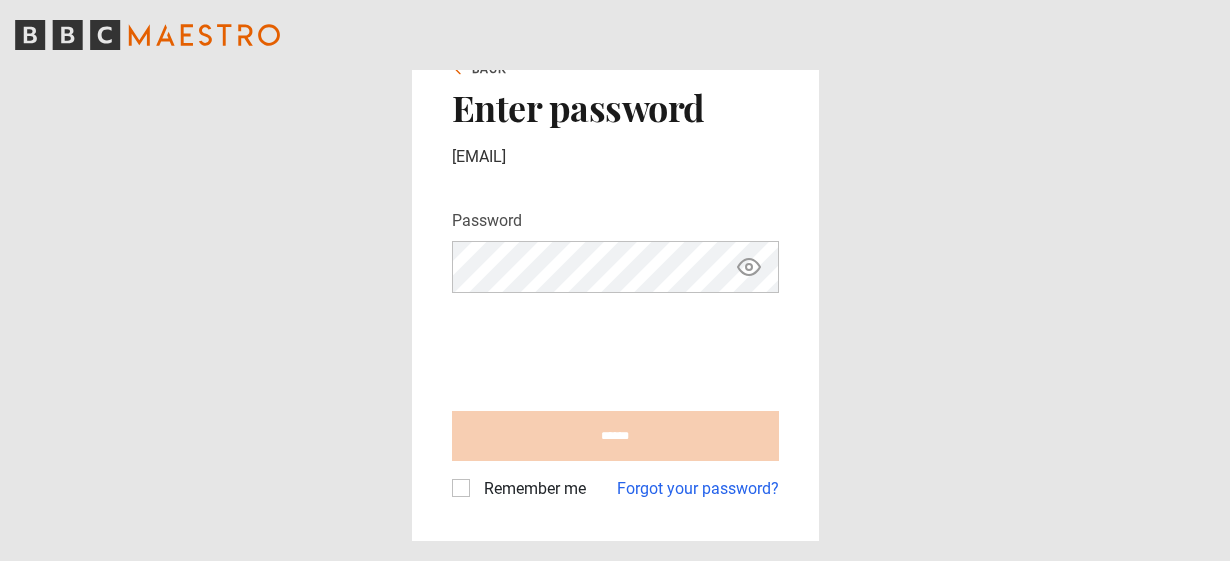 scroll, scrollTop: 0, scrollLeft: 0, axis: both 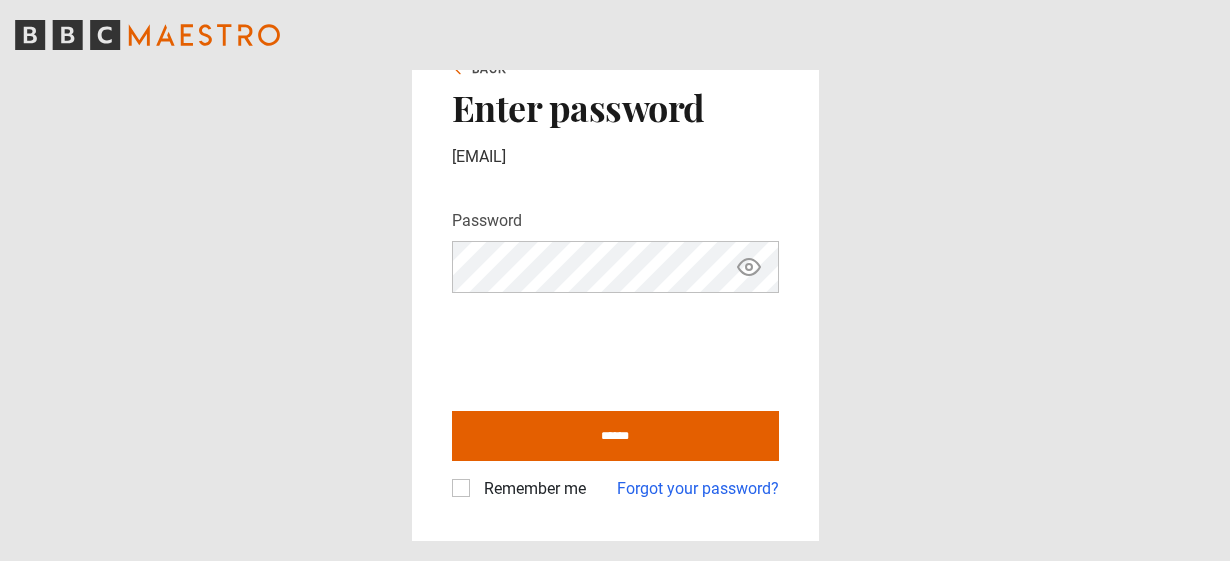 click 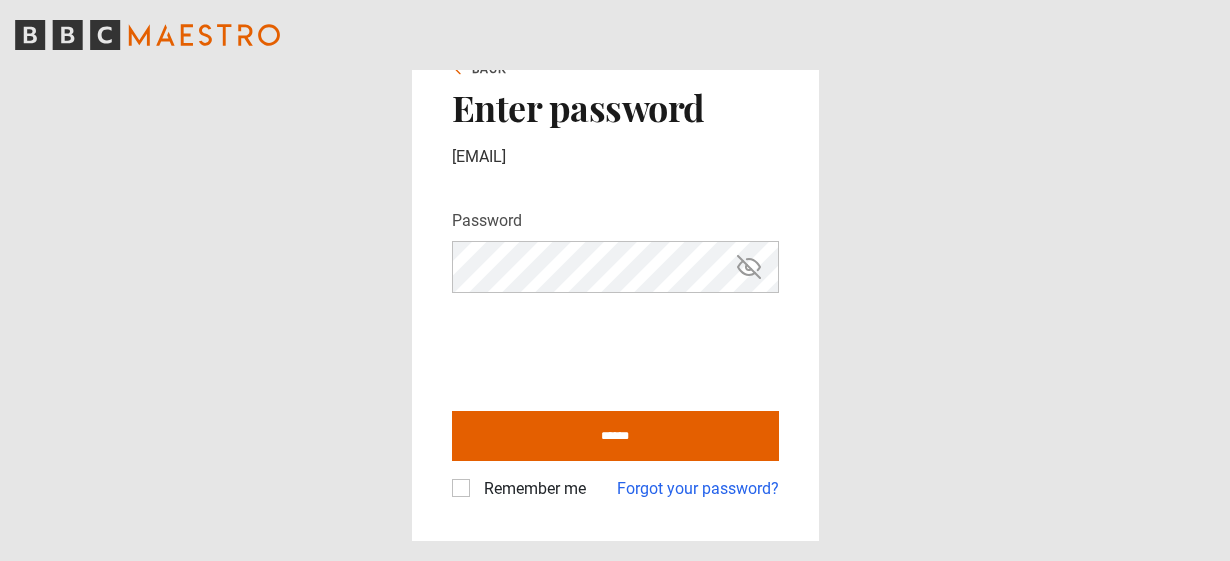 type 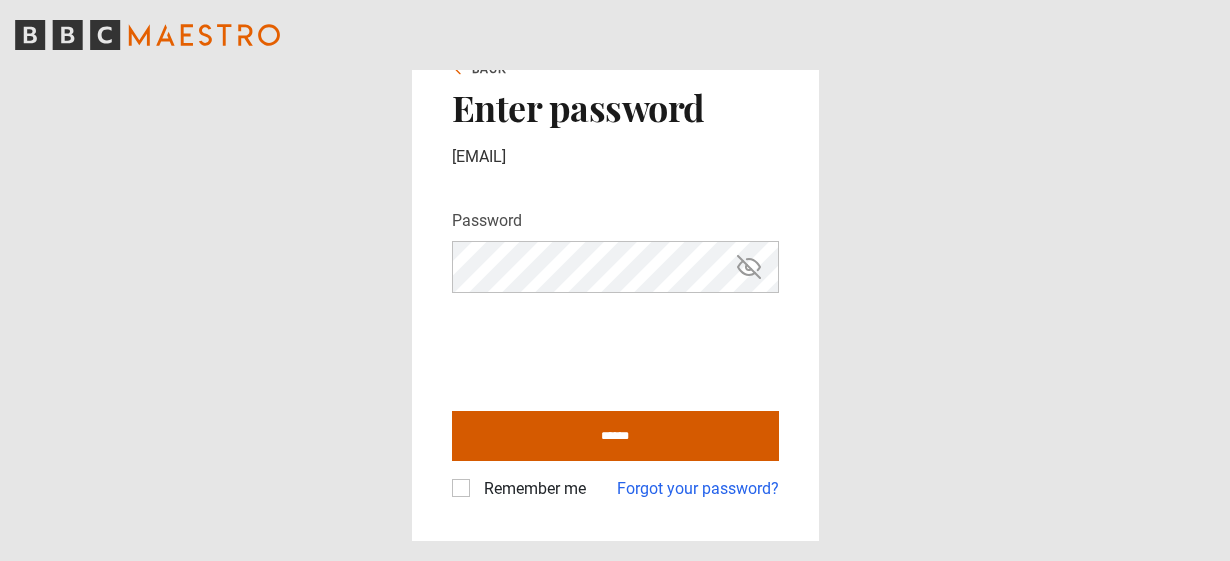 click on "******" at bounding box center (615, 436) 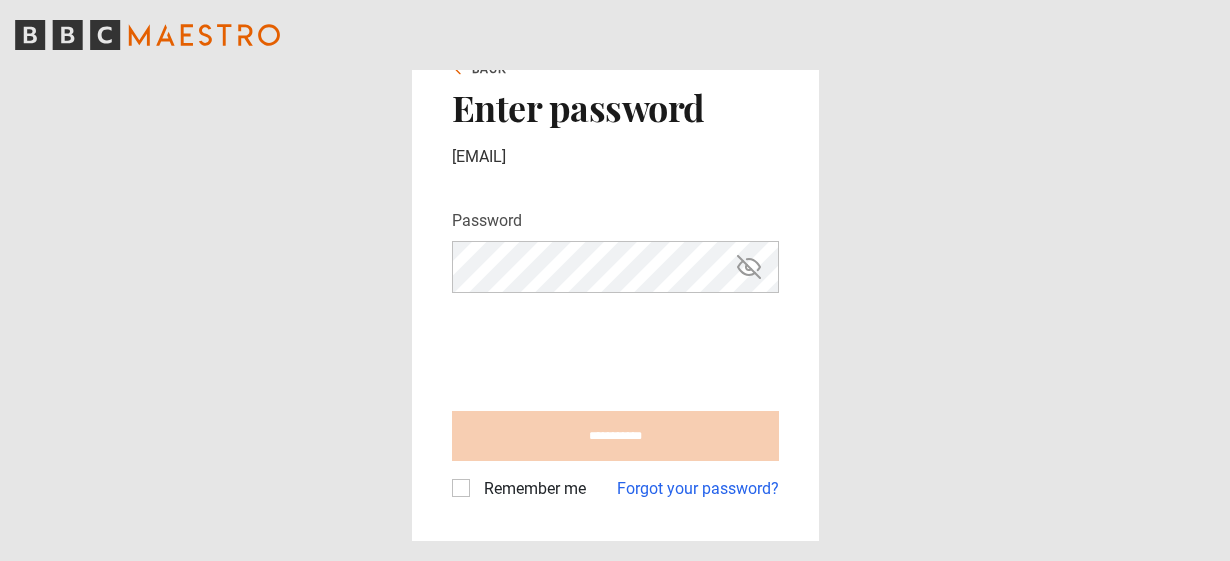 type on "**********" 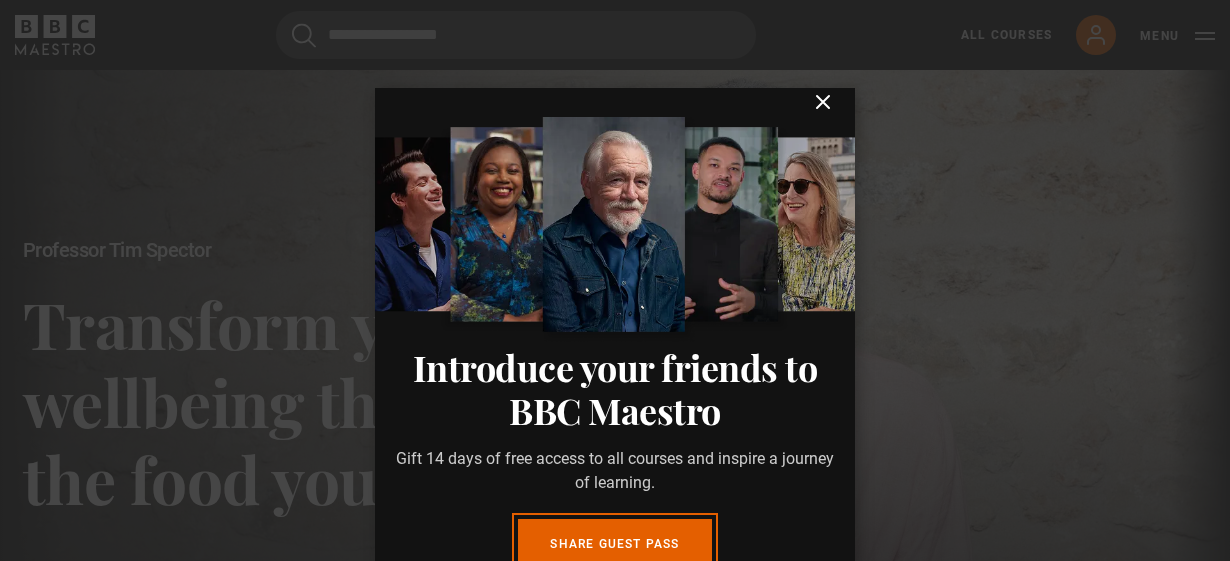 scroll, scrollTop: 0, scrollLeft: 0, axis: both 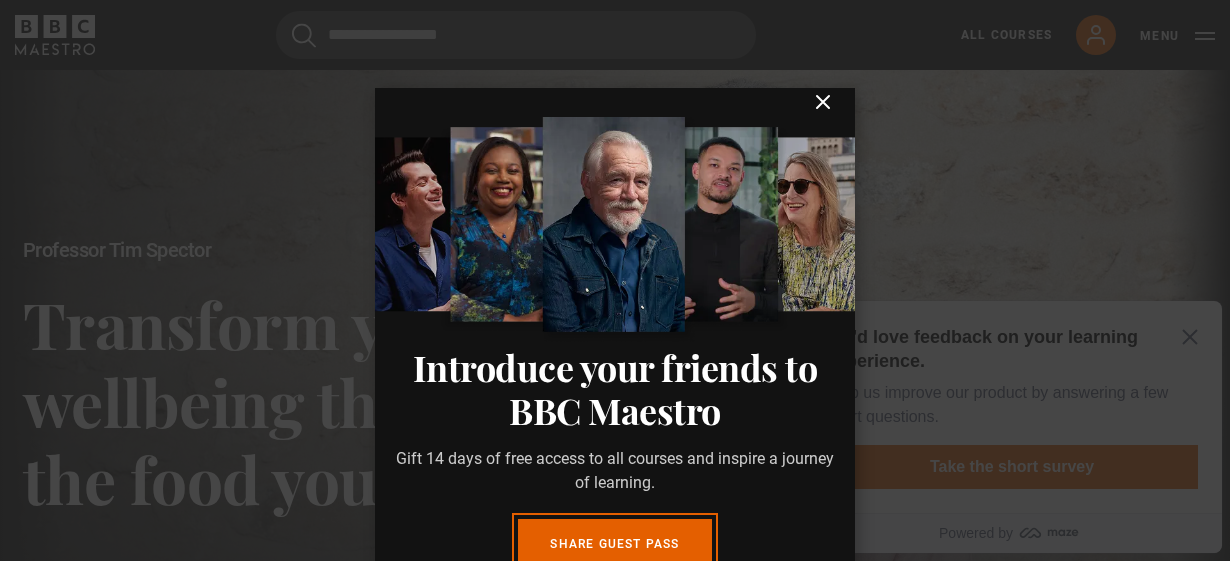 click 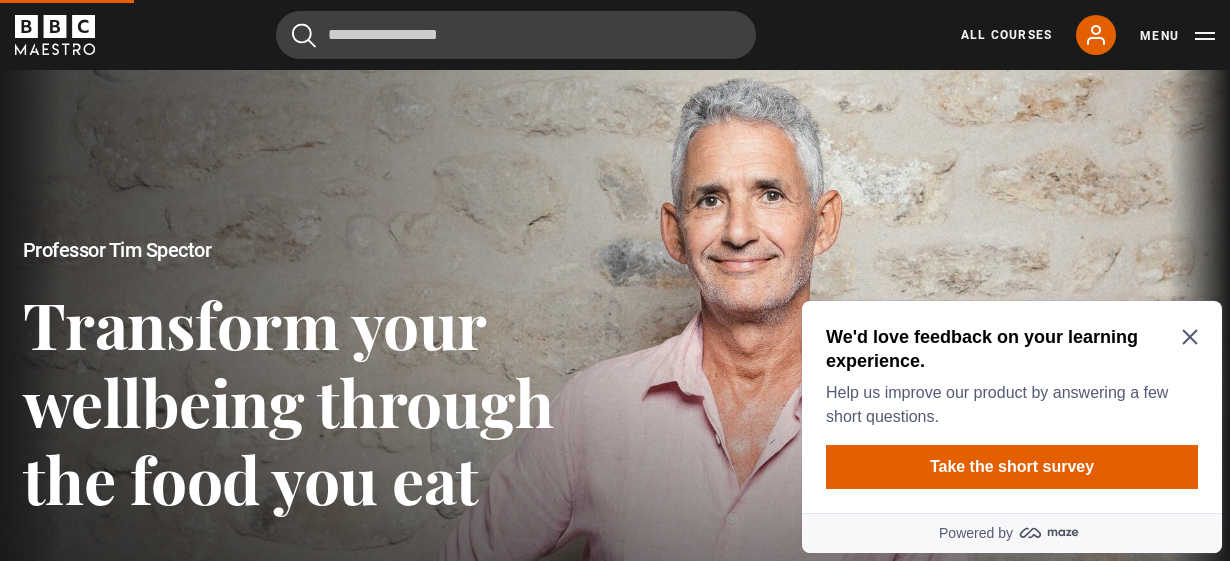 click on "We'd love feedback on your learning experience." at bounding box center [1008, 349] 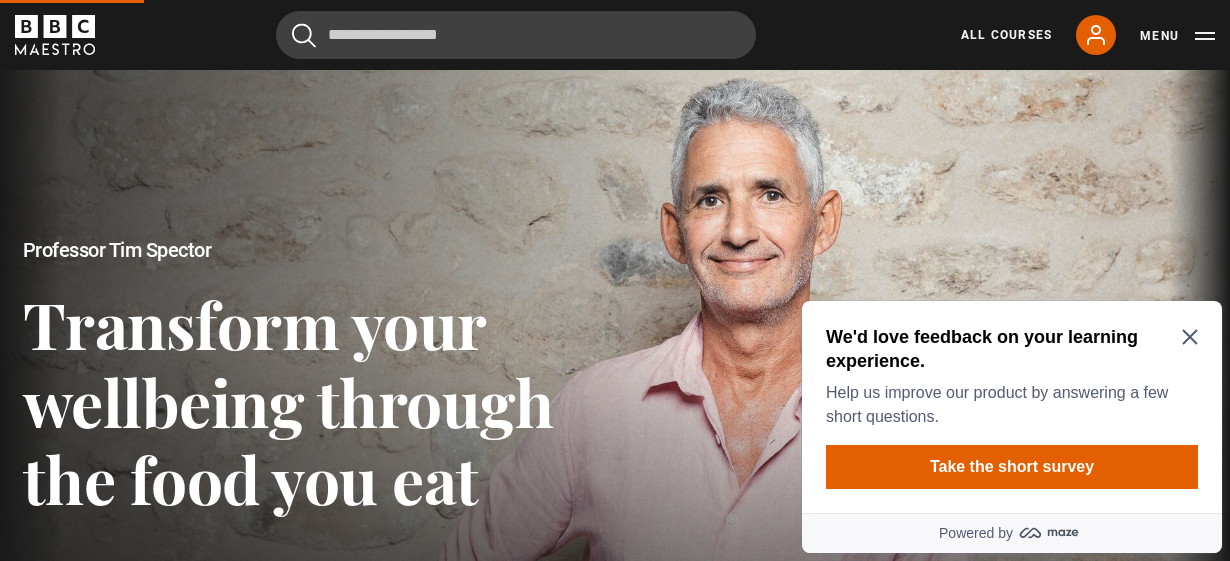 click 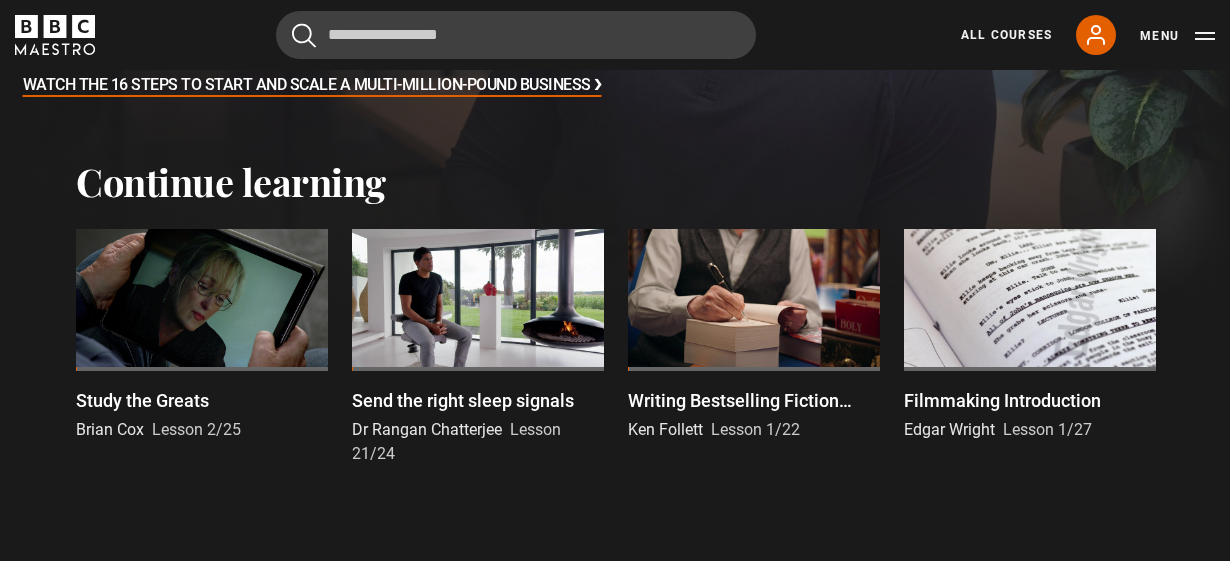 scroll, scrollTop: 458, scrollLeft: 0, axis: vertical 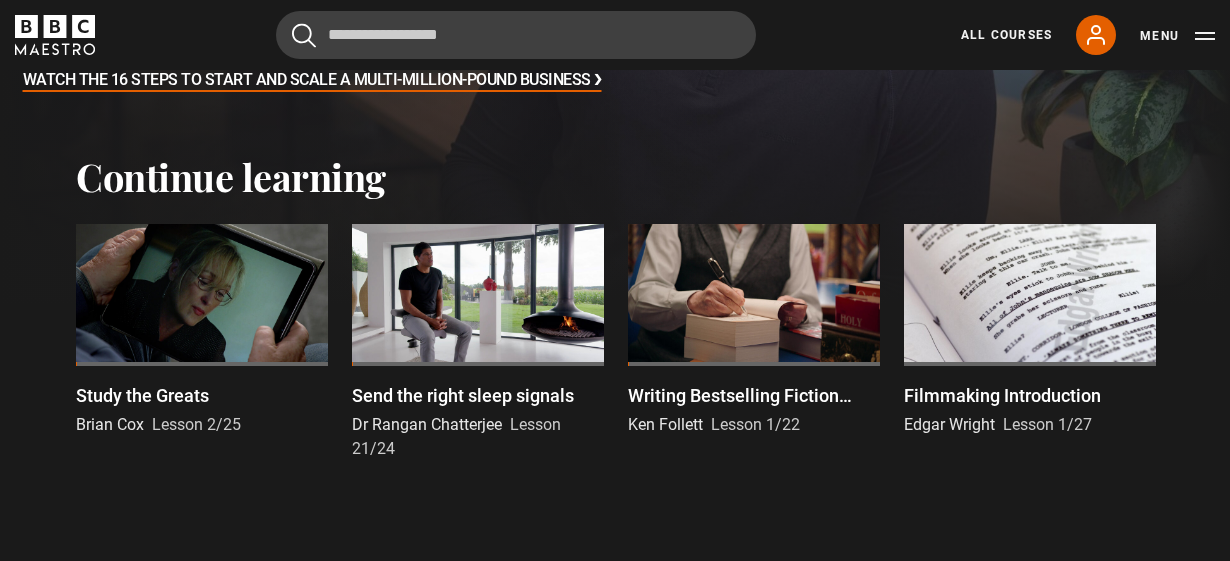 click at bounding box center [202, 295] 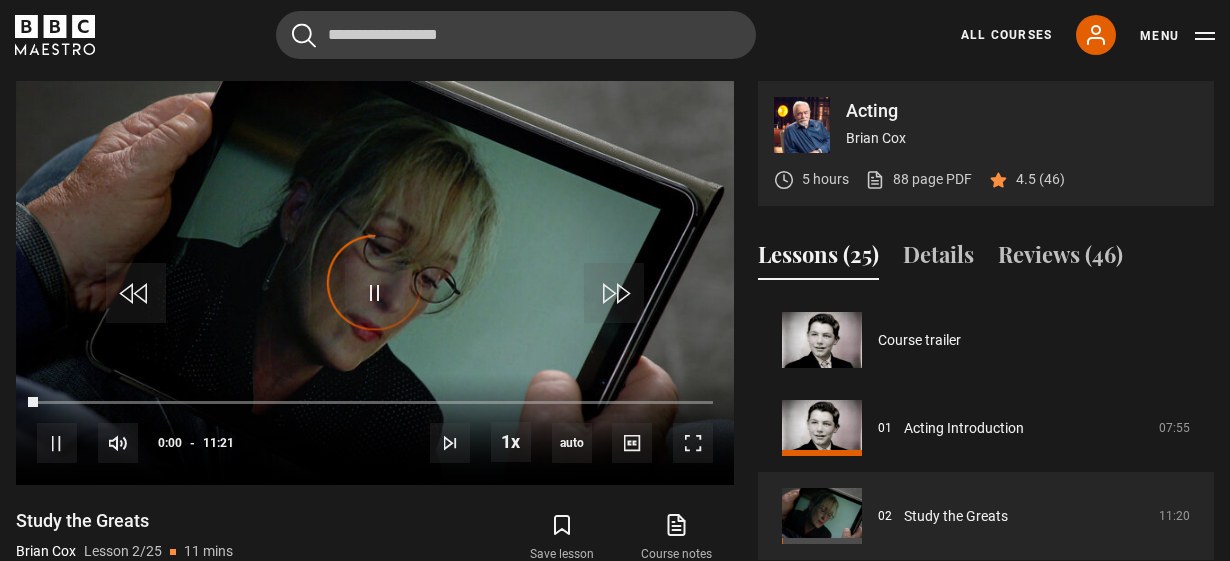 scroll, scrollTop: 848, scrollLeft: 0, axis: vertical 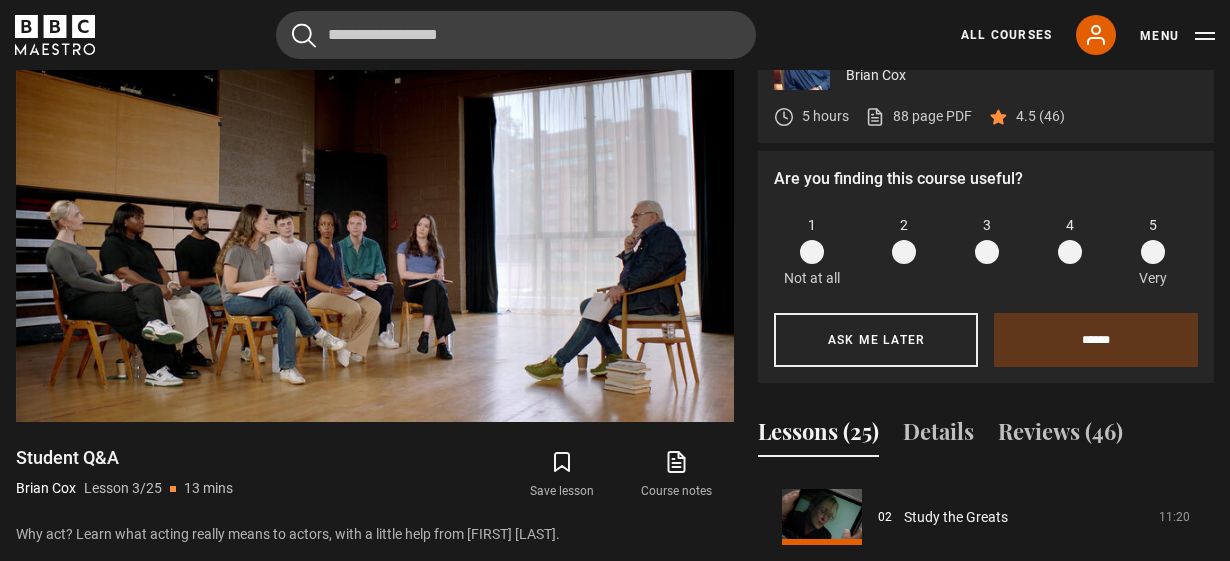click at bounding box center [987, 252] 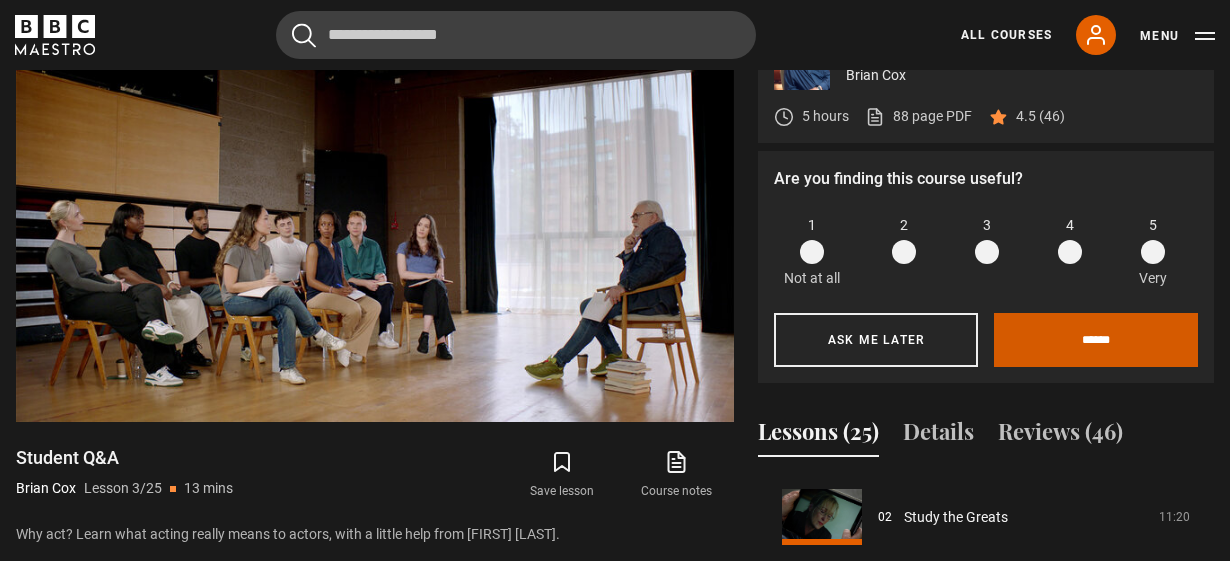 click on "******" at bounding box center [1096, 340] 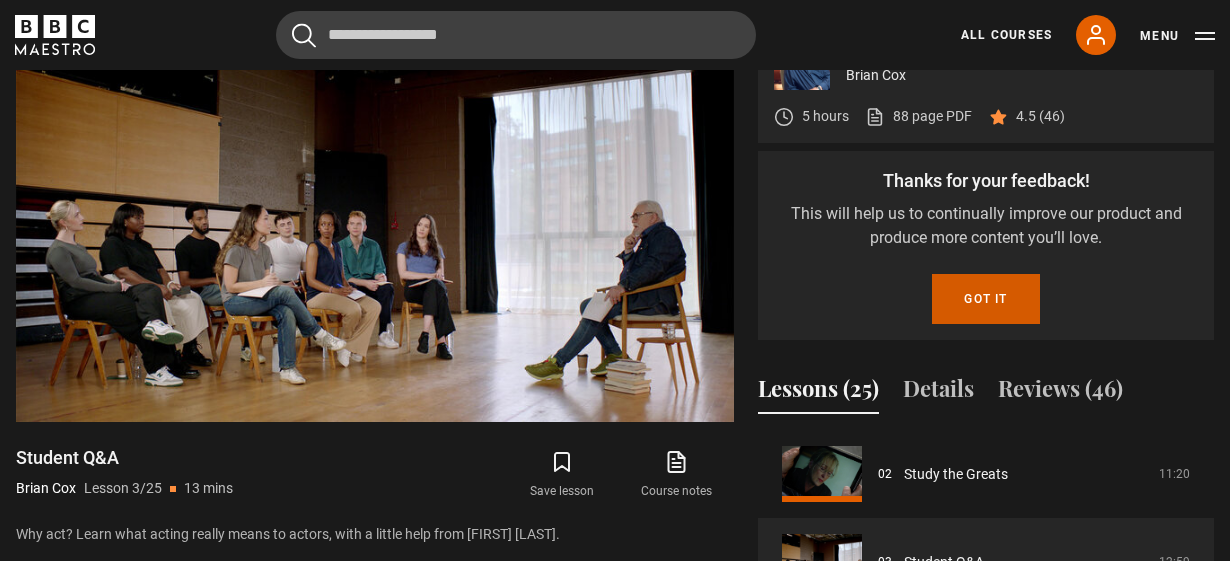 click on "Got it" at bounding box center [985, 299] 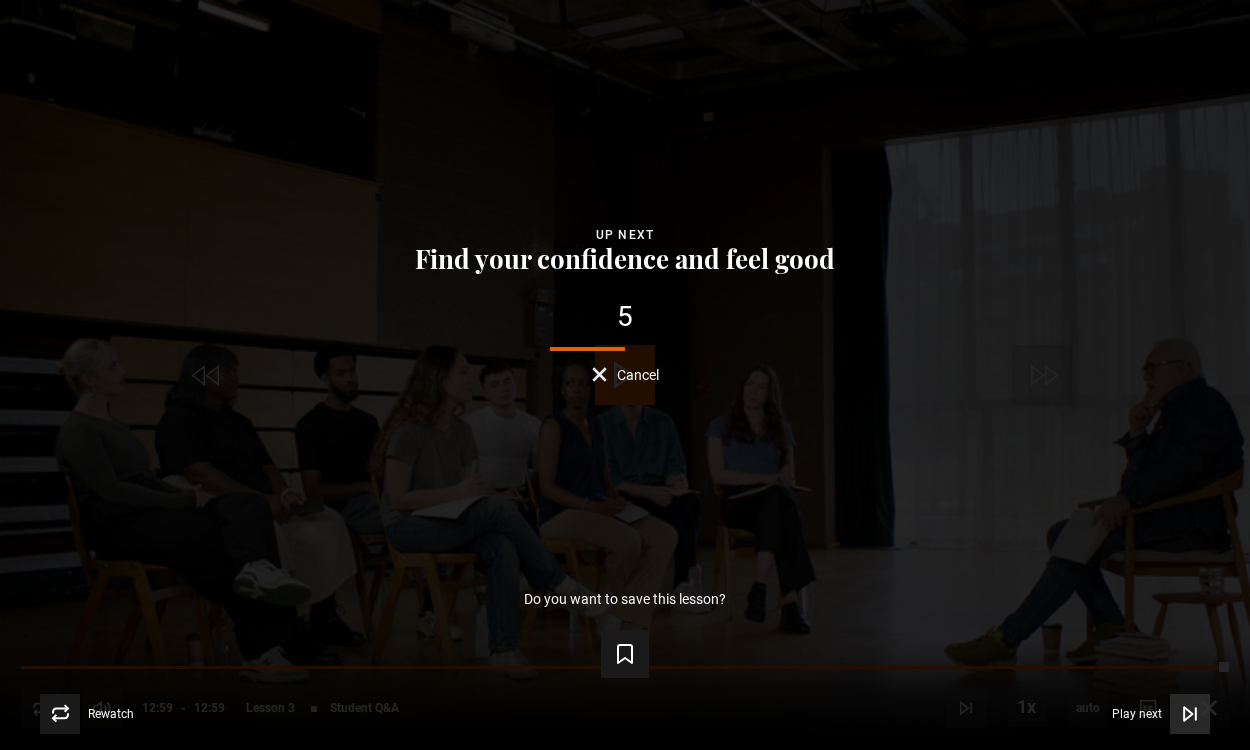 click 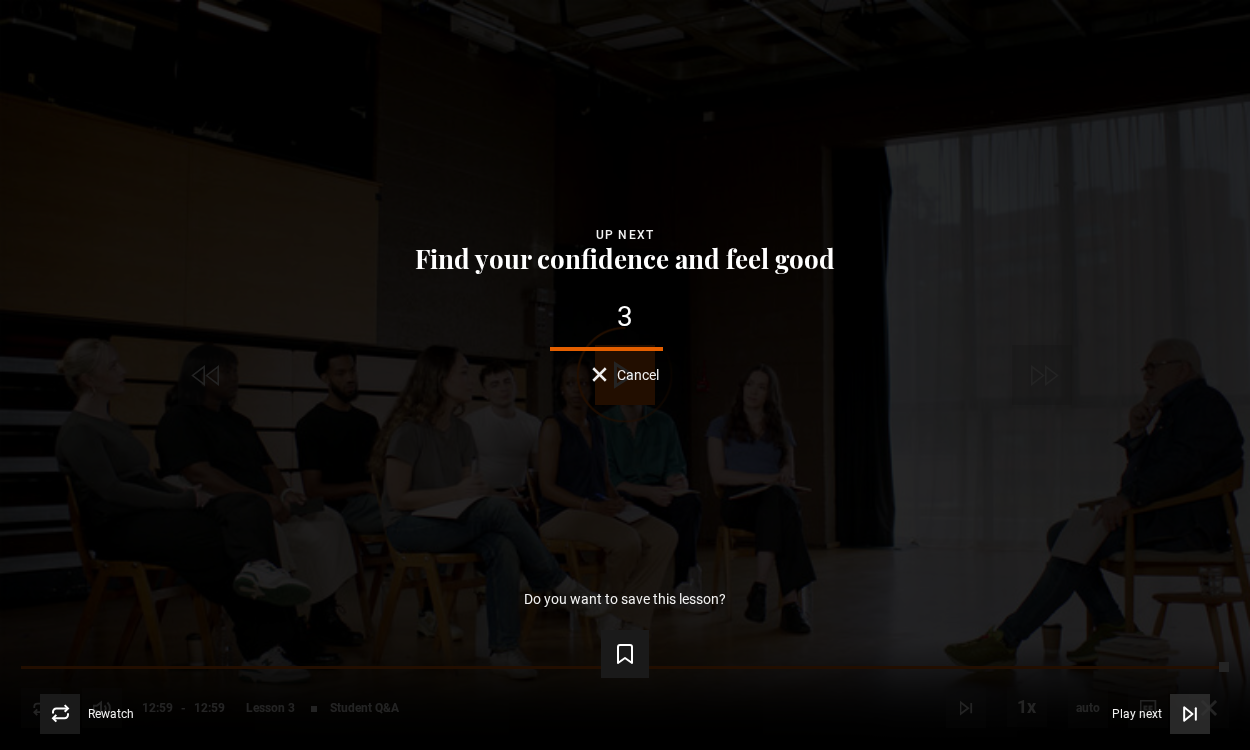 click on "Play next
Play next" at bounding box center [1161, 714] 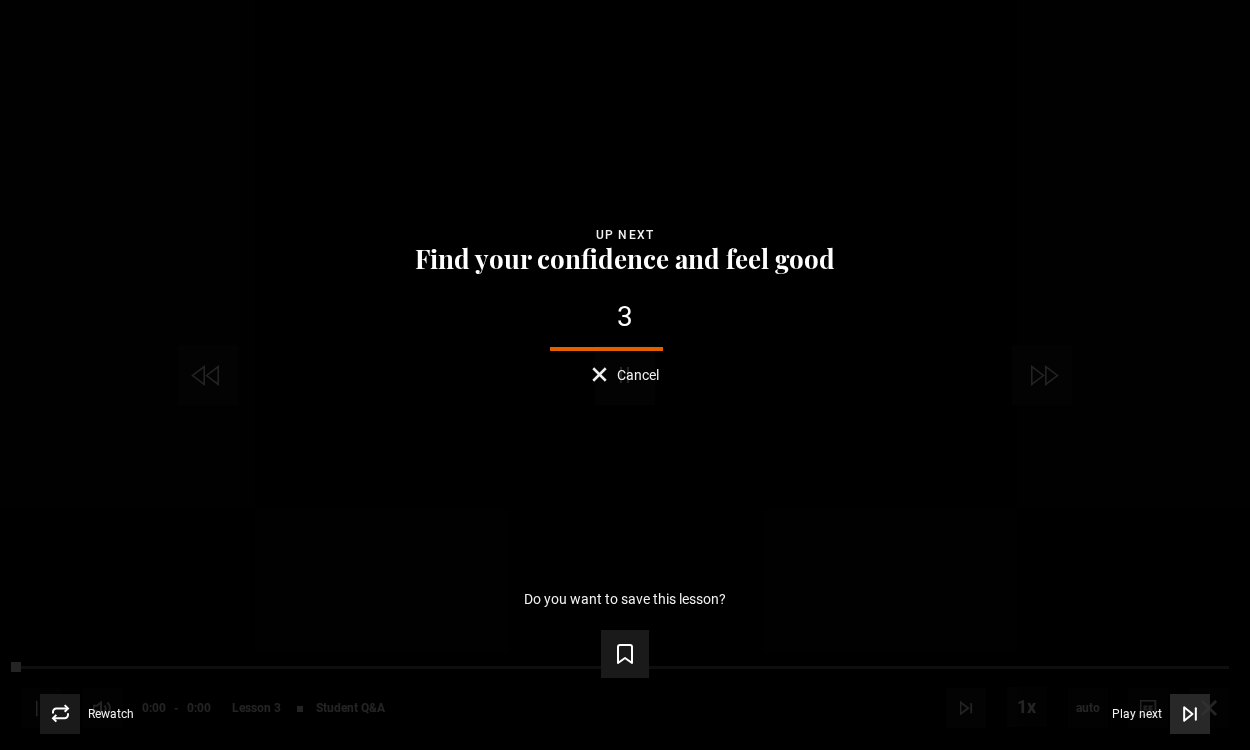 click at bounding box center [1190, 714] 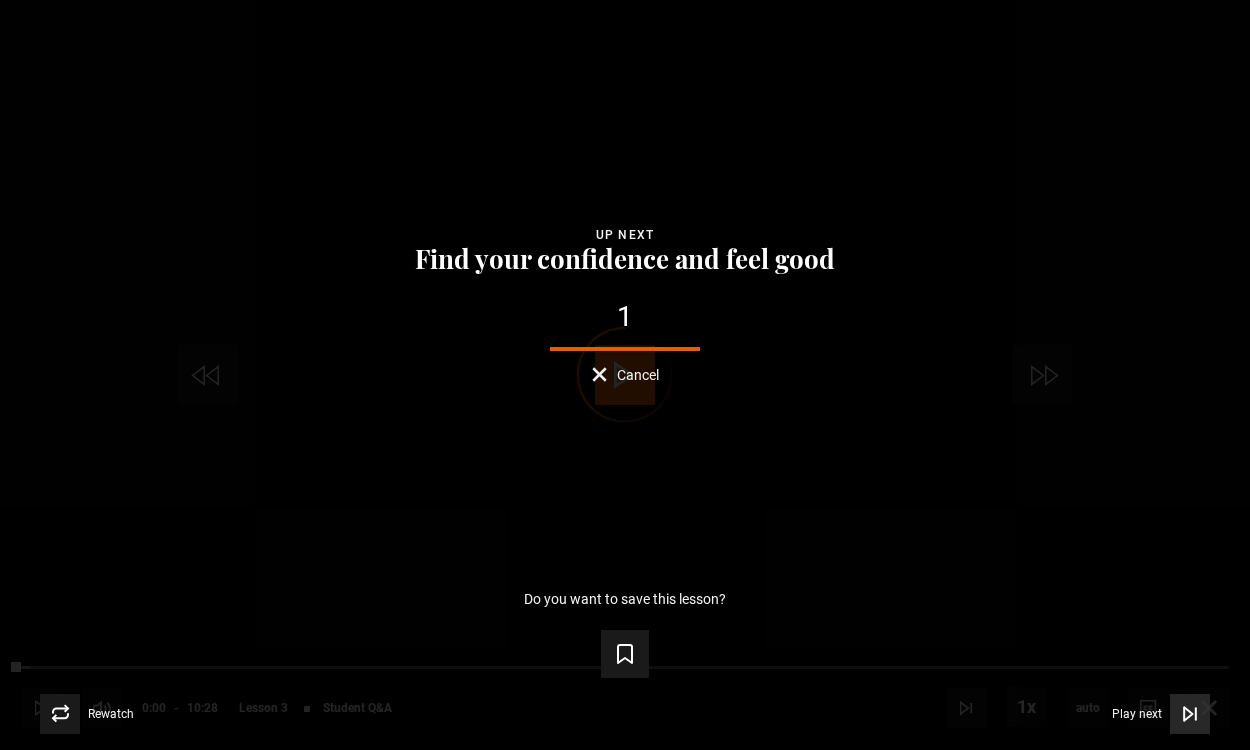 click on "Play next
Play next" at bounding box center (1161, 714) 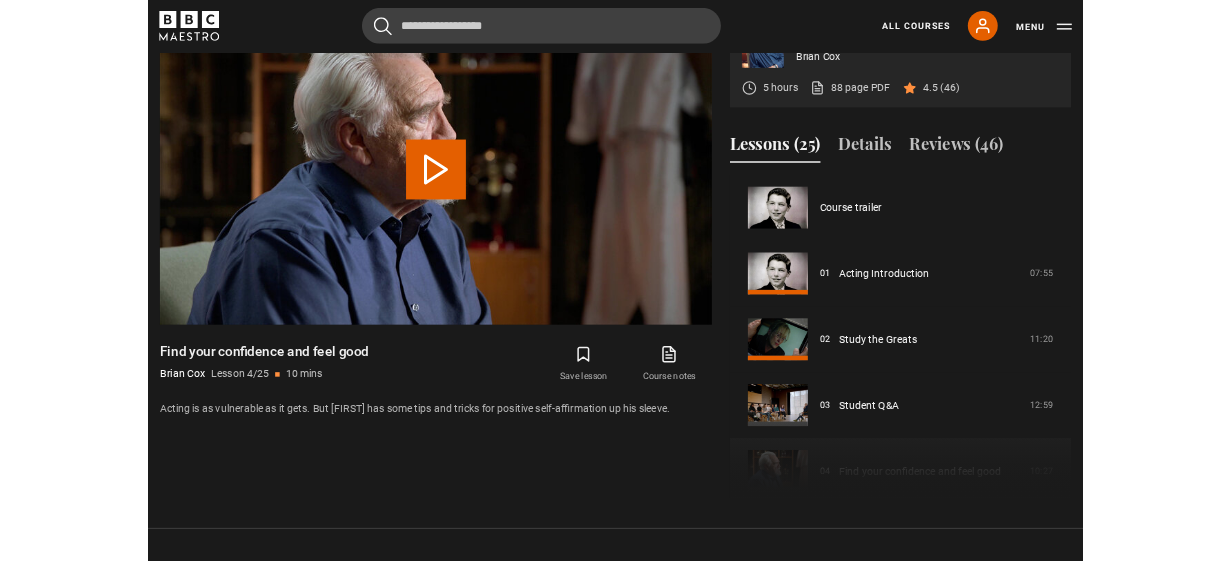 scroll, scrollTop: 848, scrollLeft: 0, axis: vertical 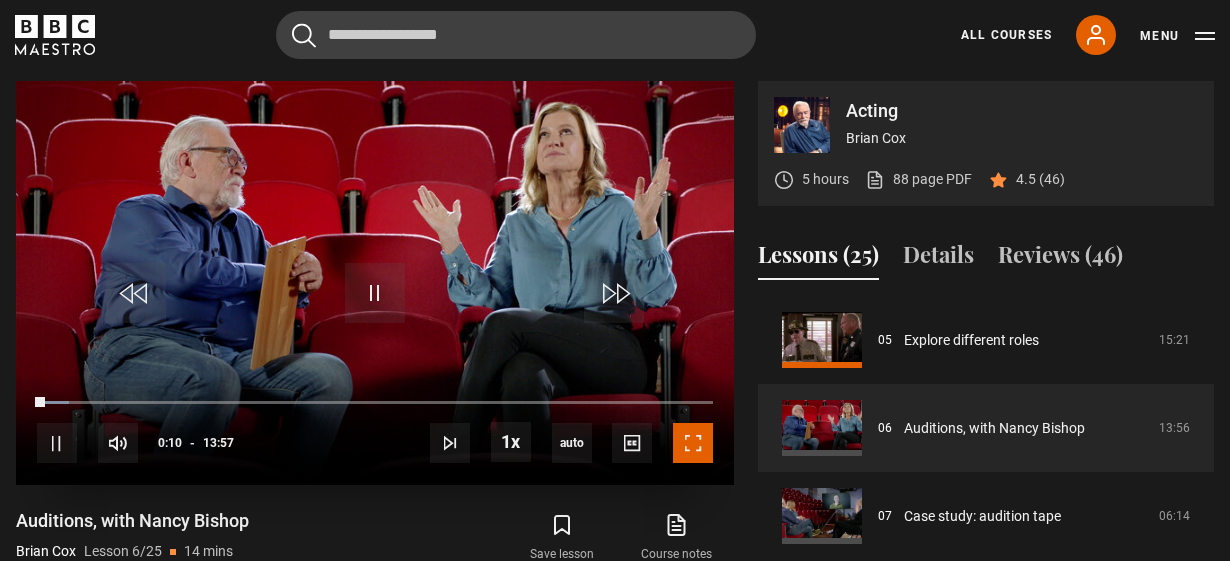 click at bounding box center (693, 443) 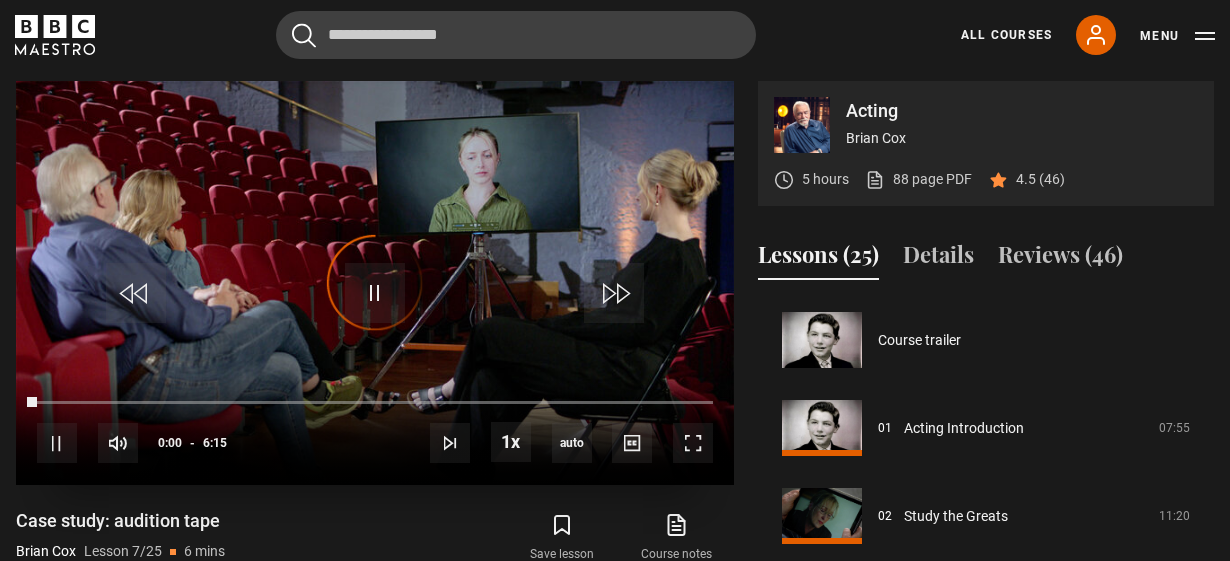 scroll, scrollTop: 528, scrollLeft: 0, axis: vertical 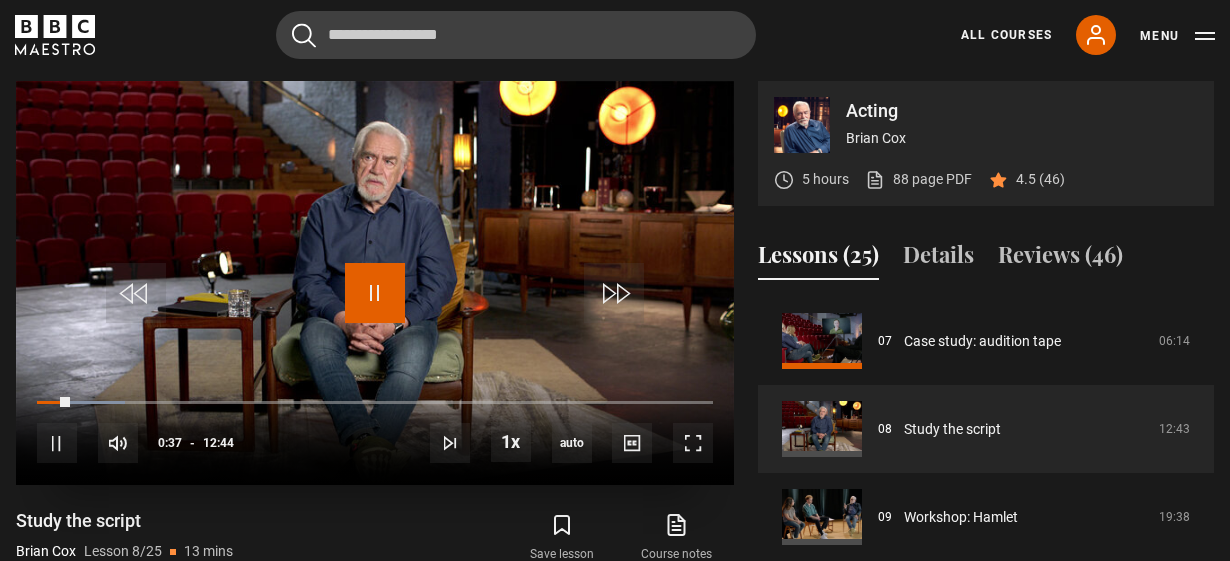 click at bounding box center [375, 293] 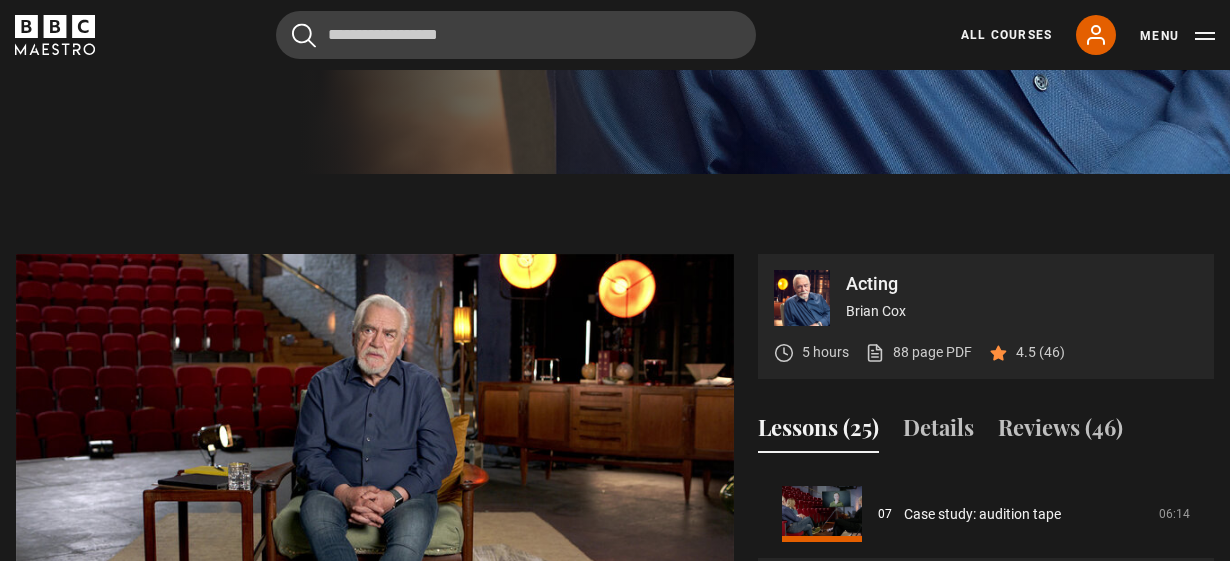 scroll, scrollTop: 691, scrollLeft: 0, axis: vertical 